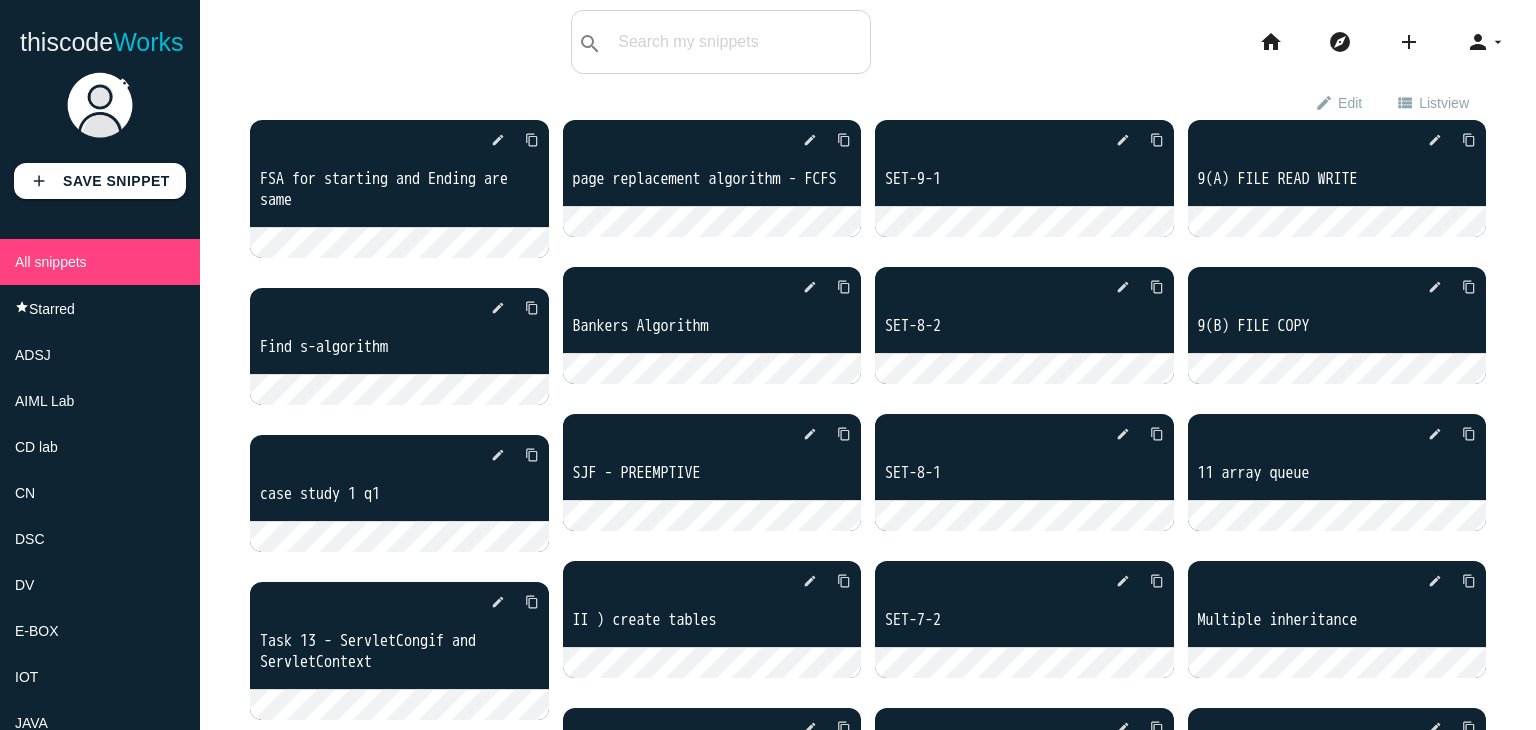 scroll, scrollTop: 0, scrollLeft: 0, axis: both 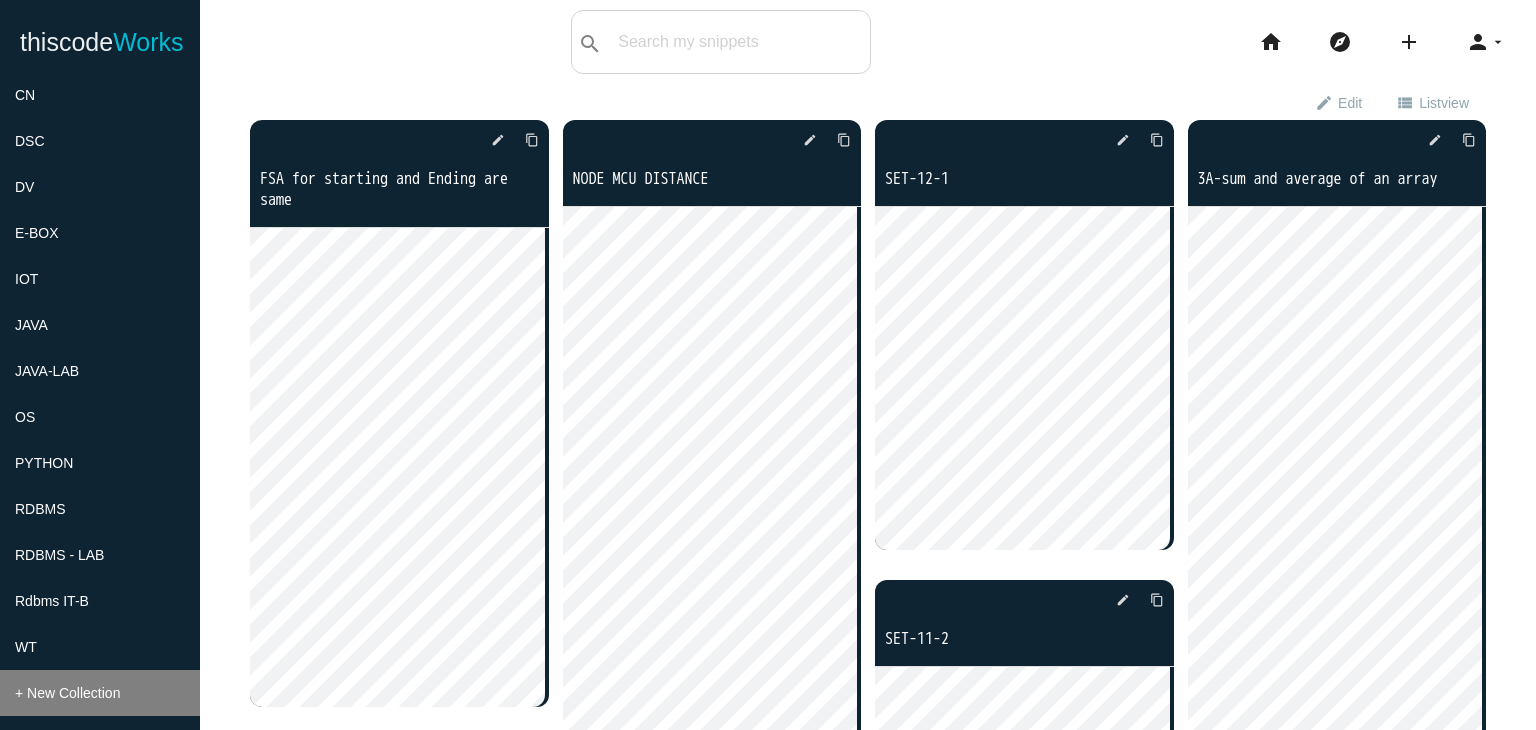 click on "+ New Collection" at bounding box center (100, 693) 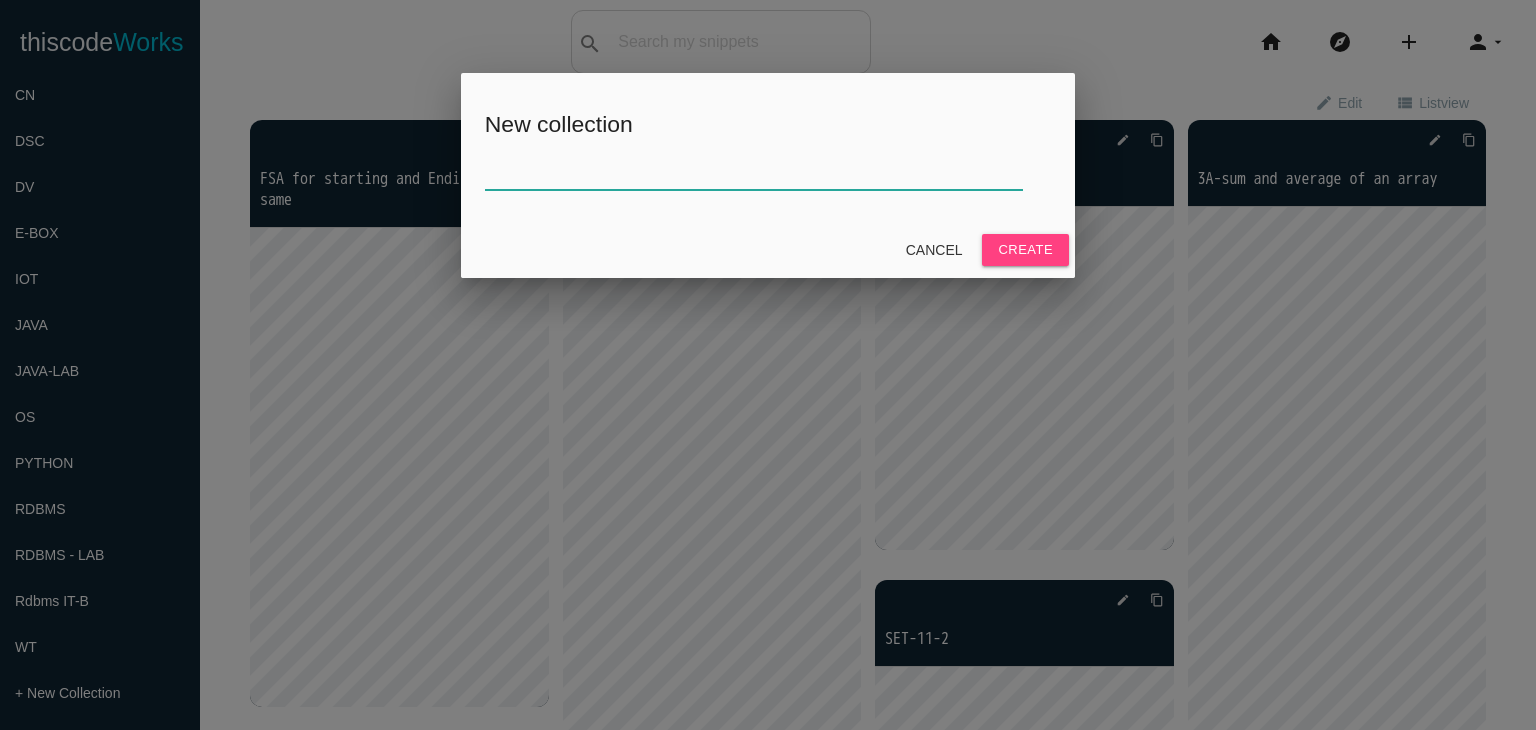 click at bounding box center [754, 168] 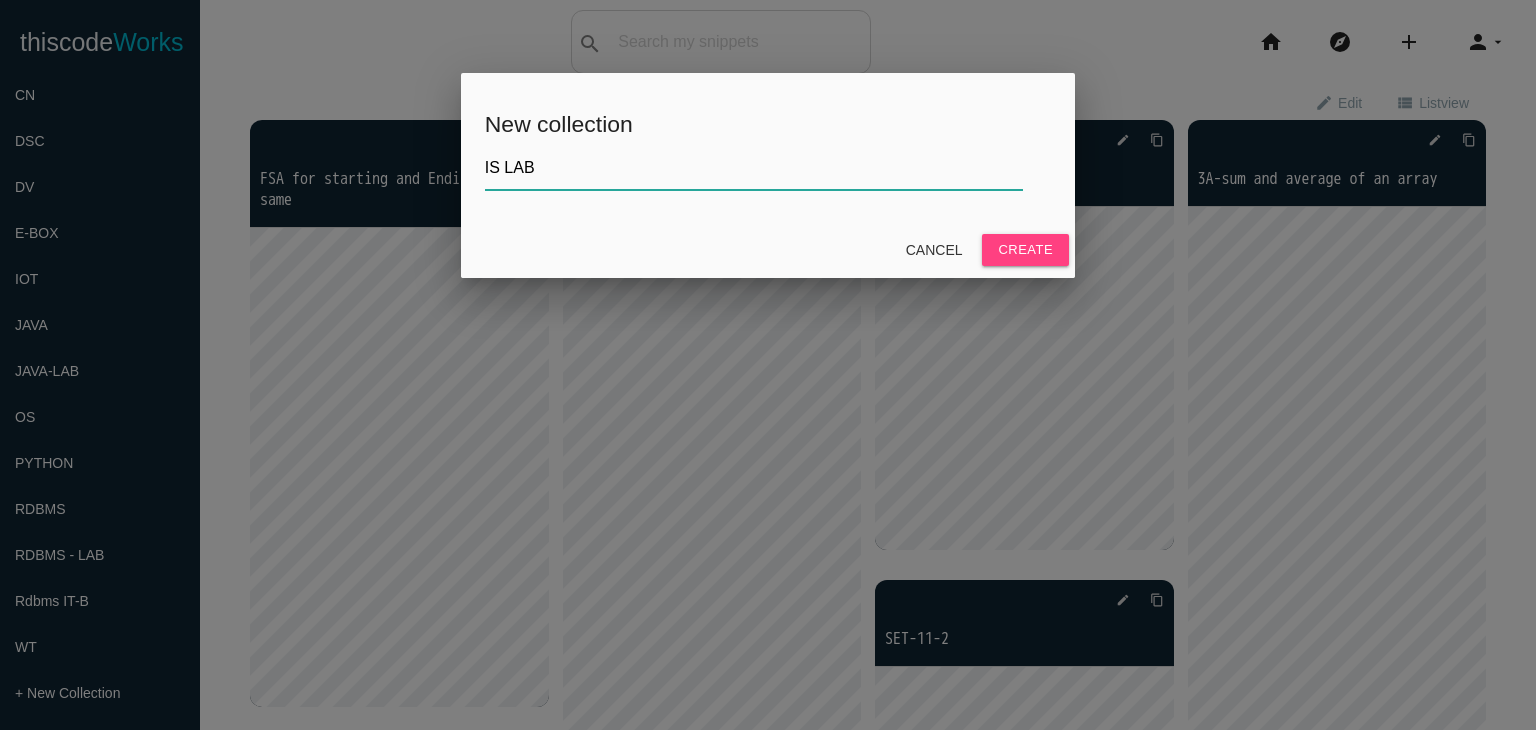 type on "IS LAB" 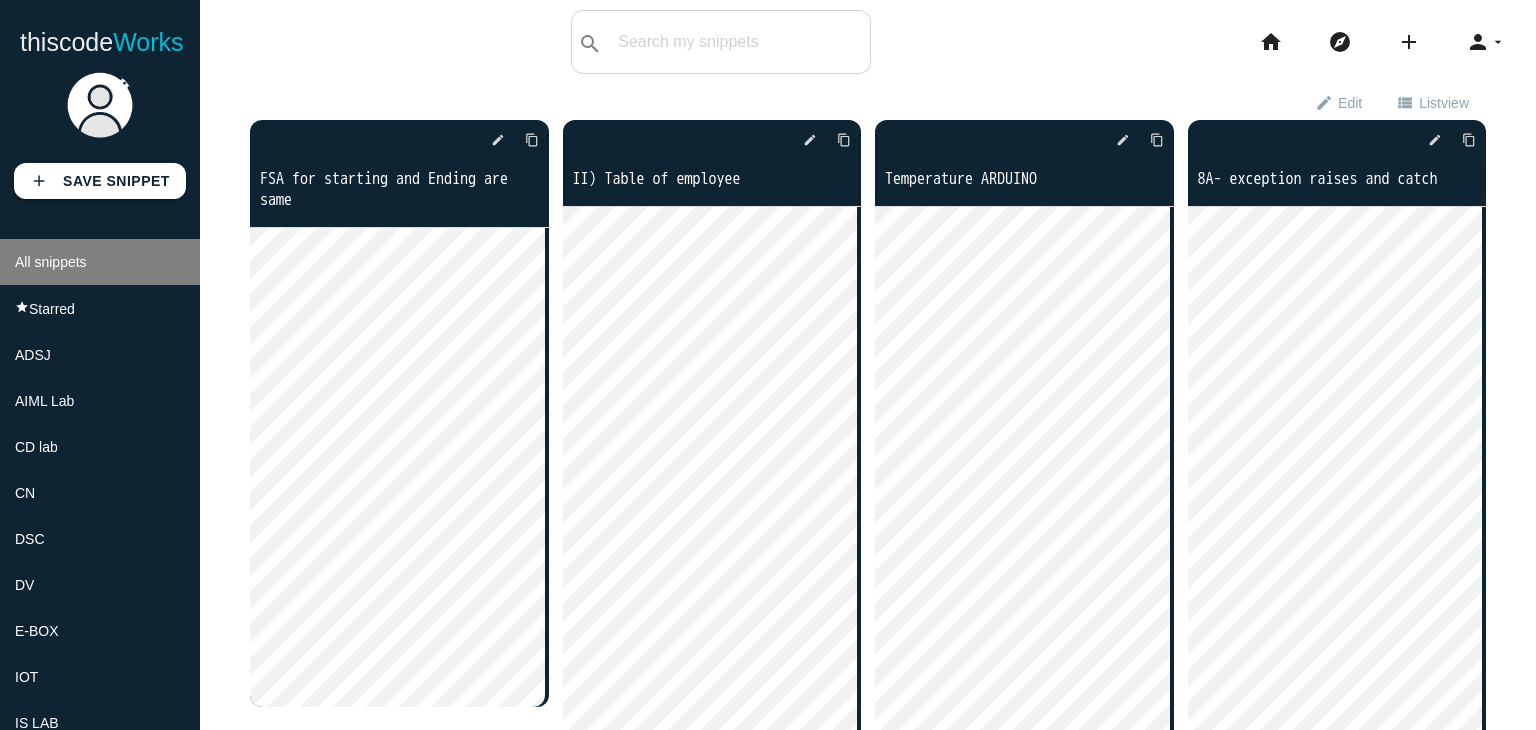 scroll, scrollTop: 0, scrollLeft: 0, axis: both 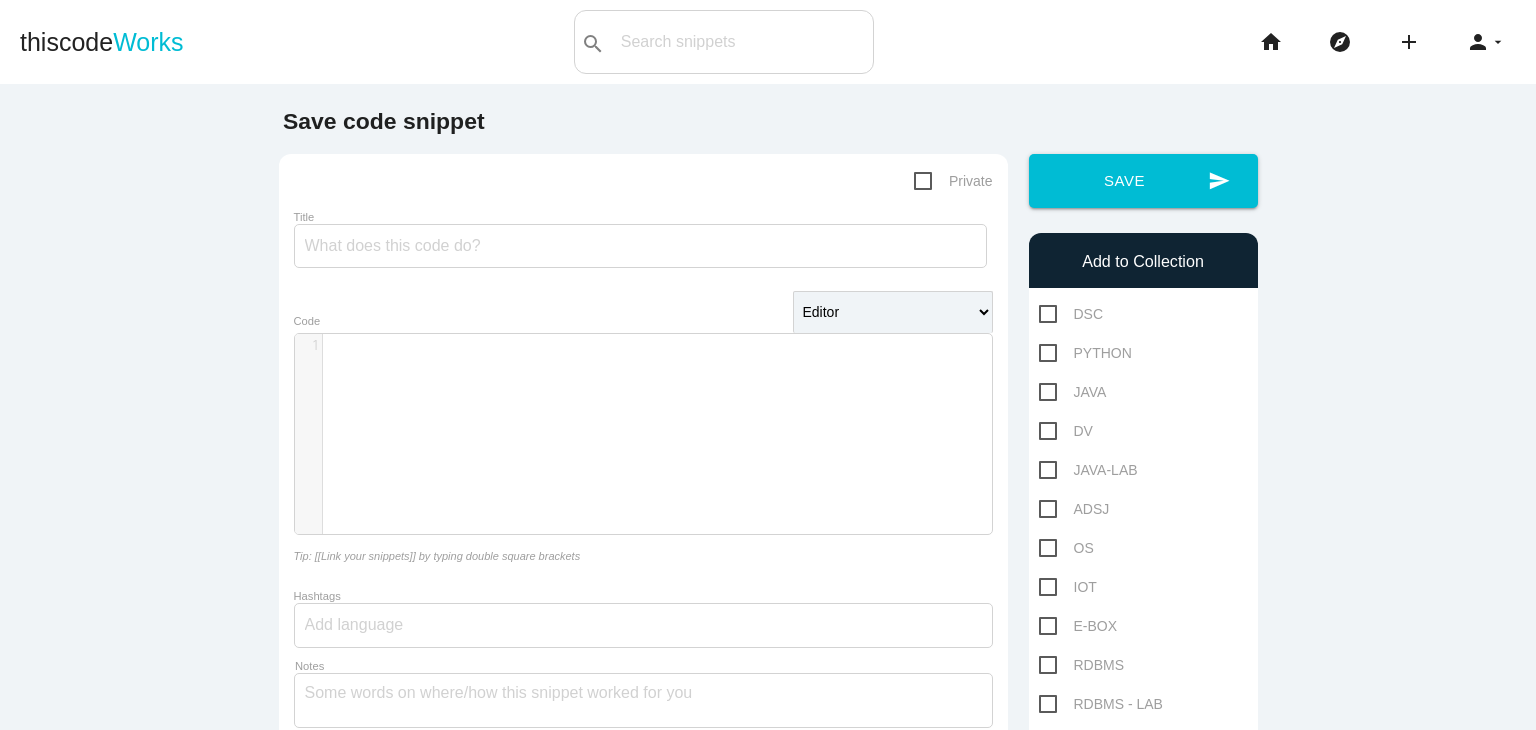 click on "​ x   1 ​" at bounding box center (665, 346) 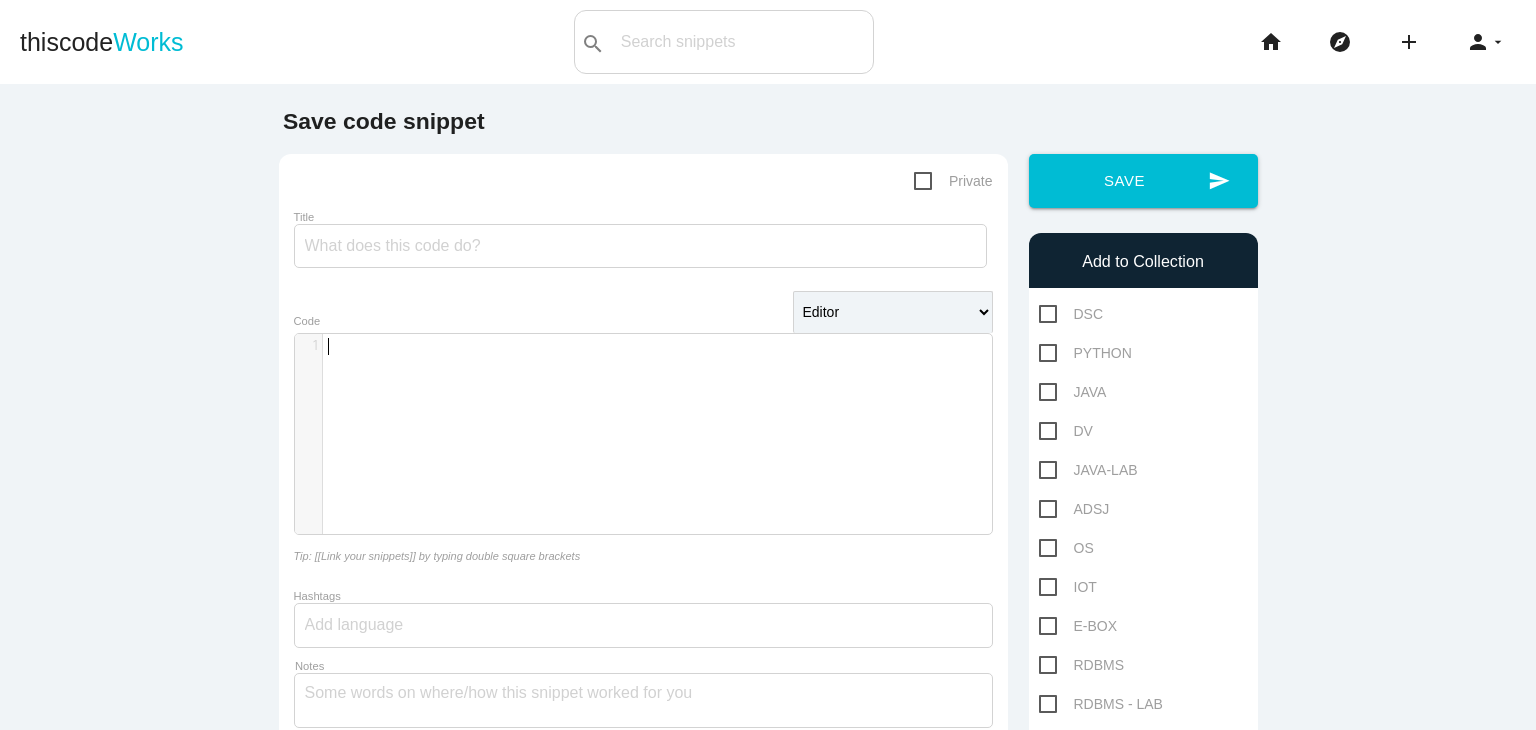 scroll, scrollTop: 0, scrollLeft: 0, axis: both 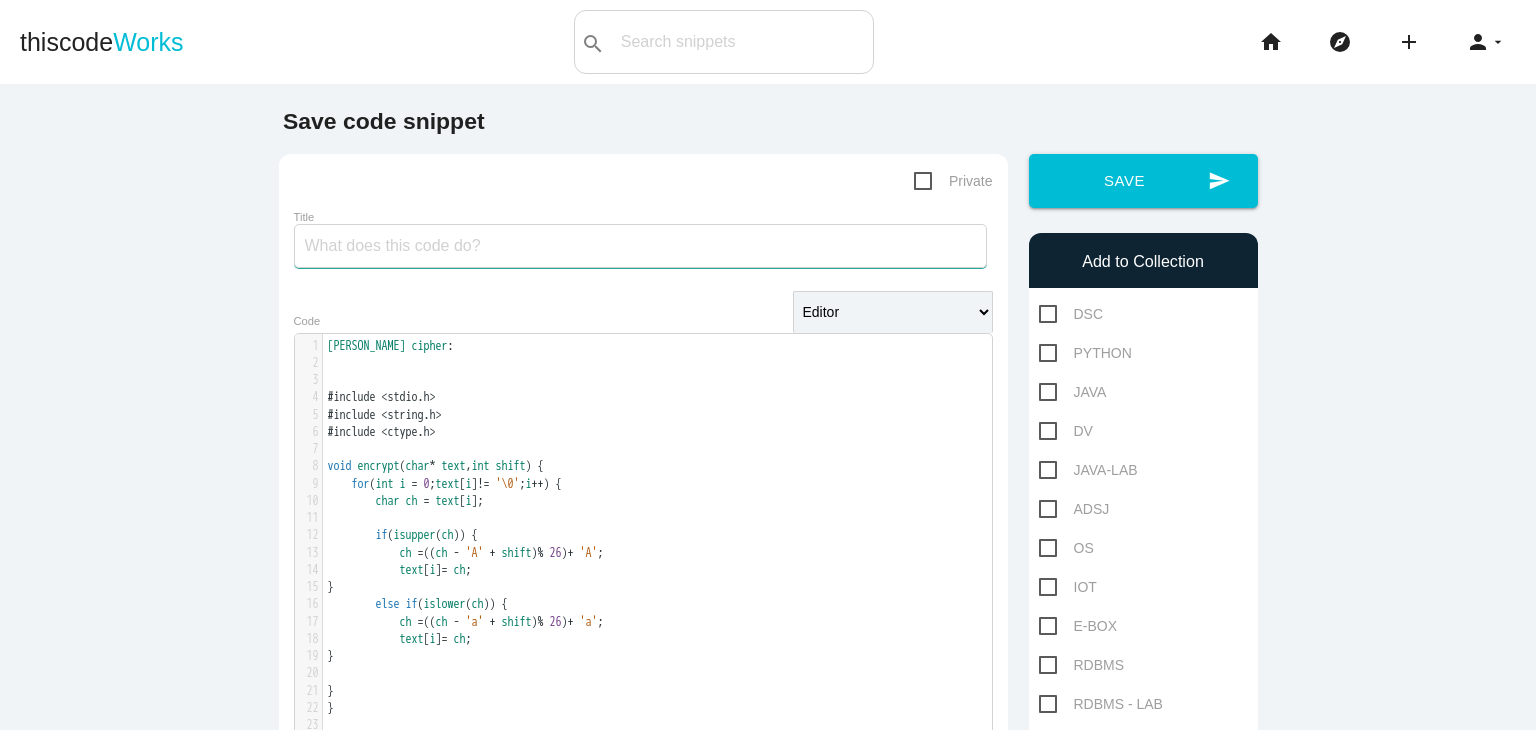 click on "Title" at bounding box center (640, 246) 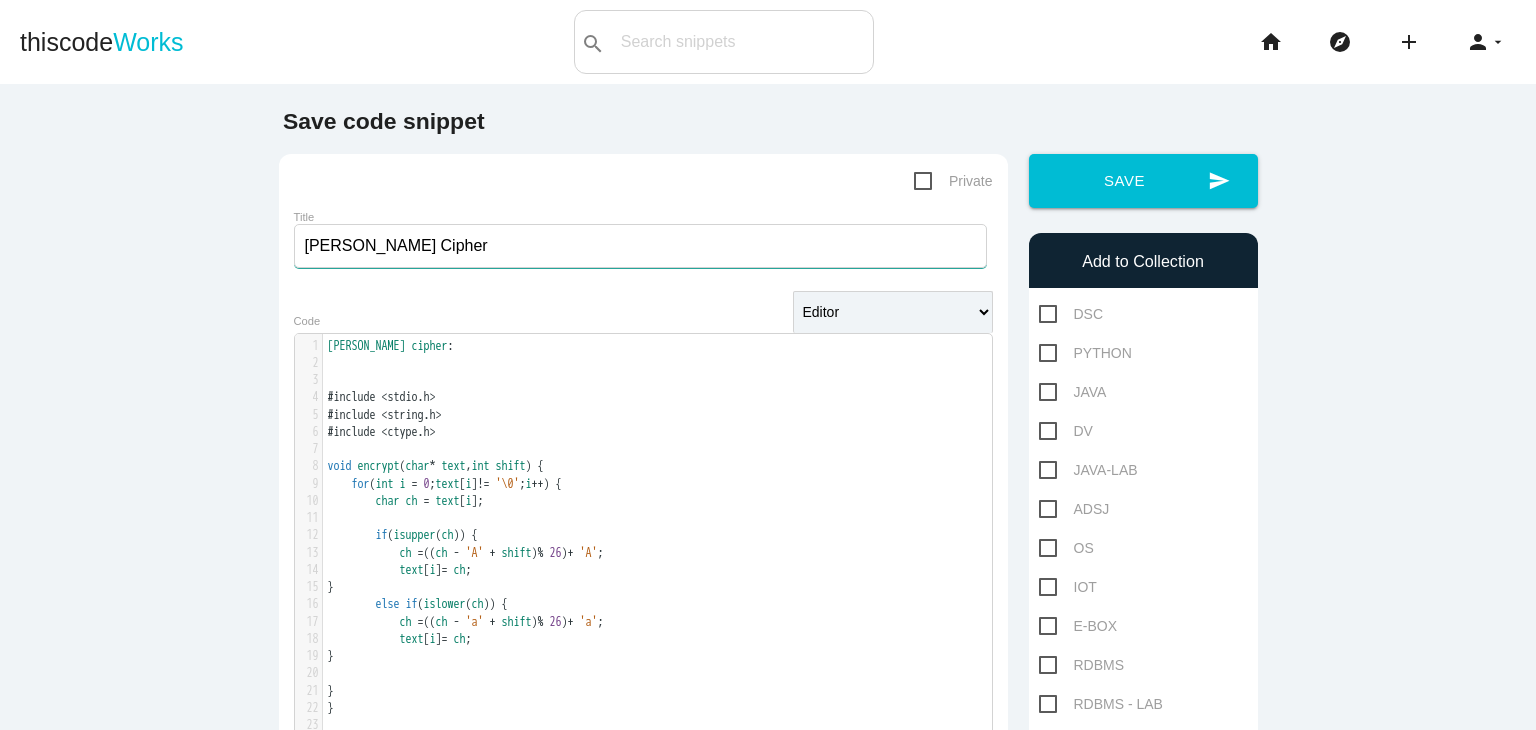 type on "Ceaser Cipher" 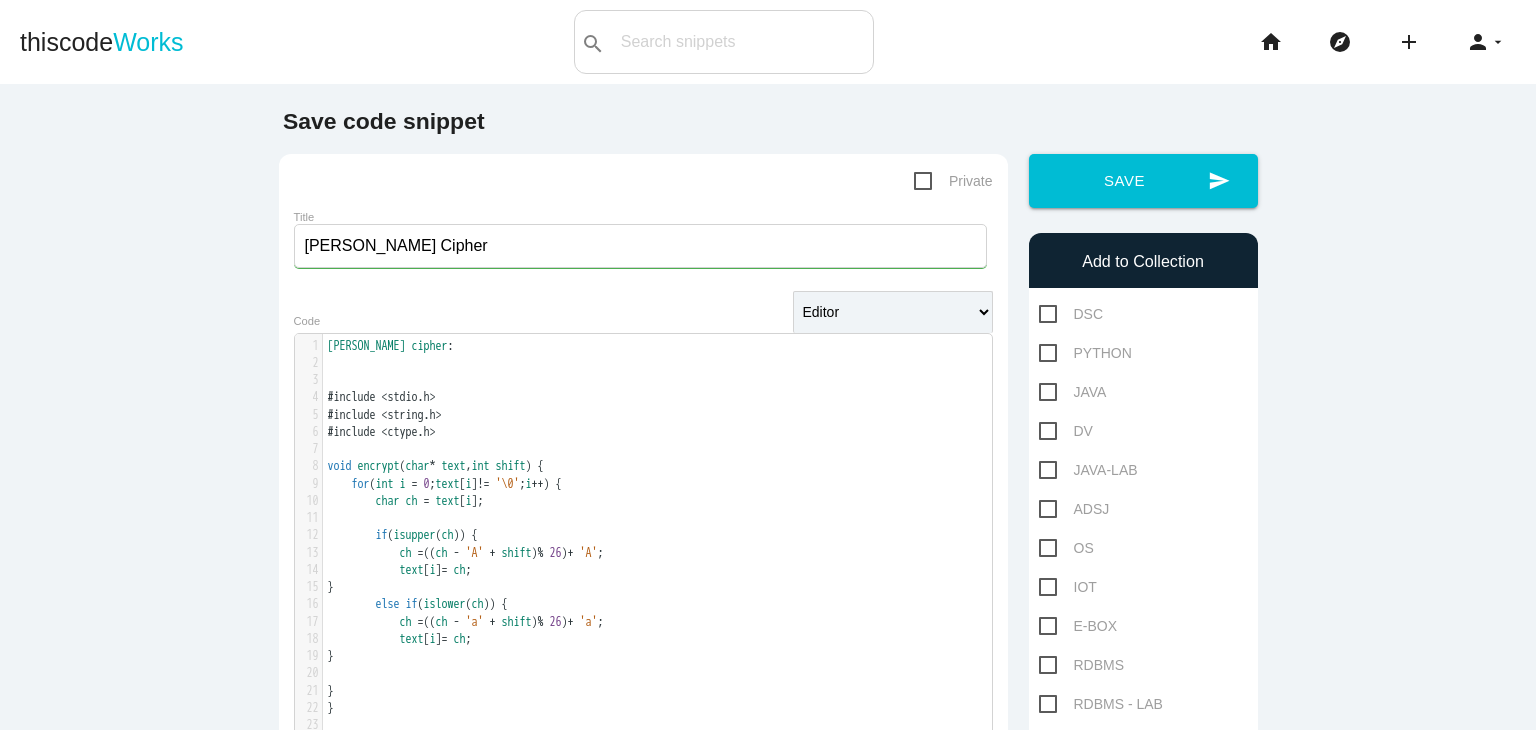 click on "Private" at bounding box center (953, 181) 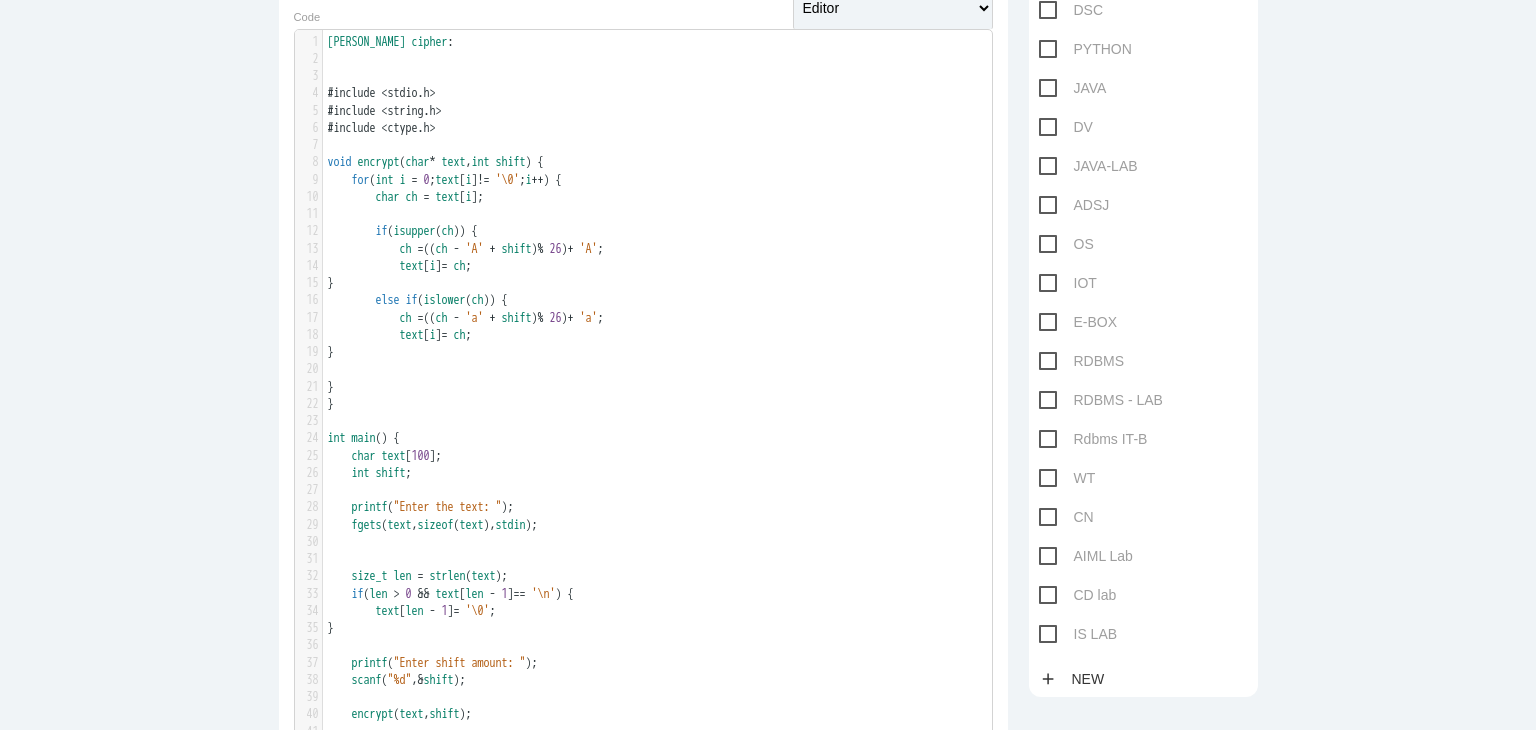 scroll, scrollTop: 322, scrollLeft: 0, axis: vertical 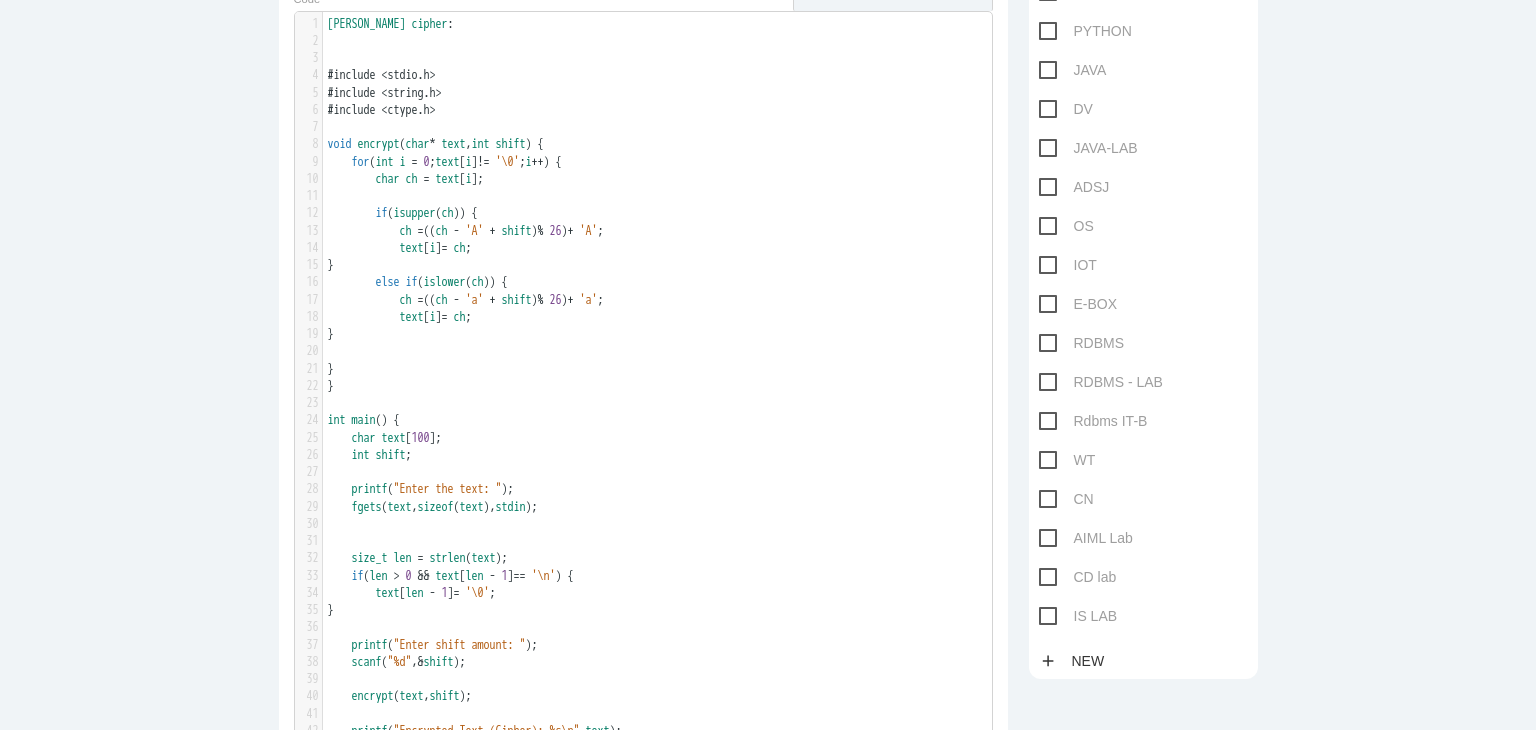 click on "IS LAB" at bounding box center (1078, 616) 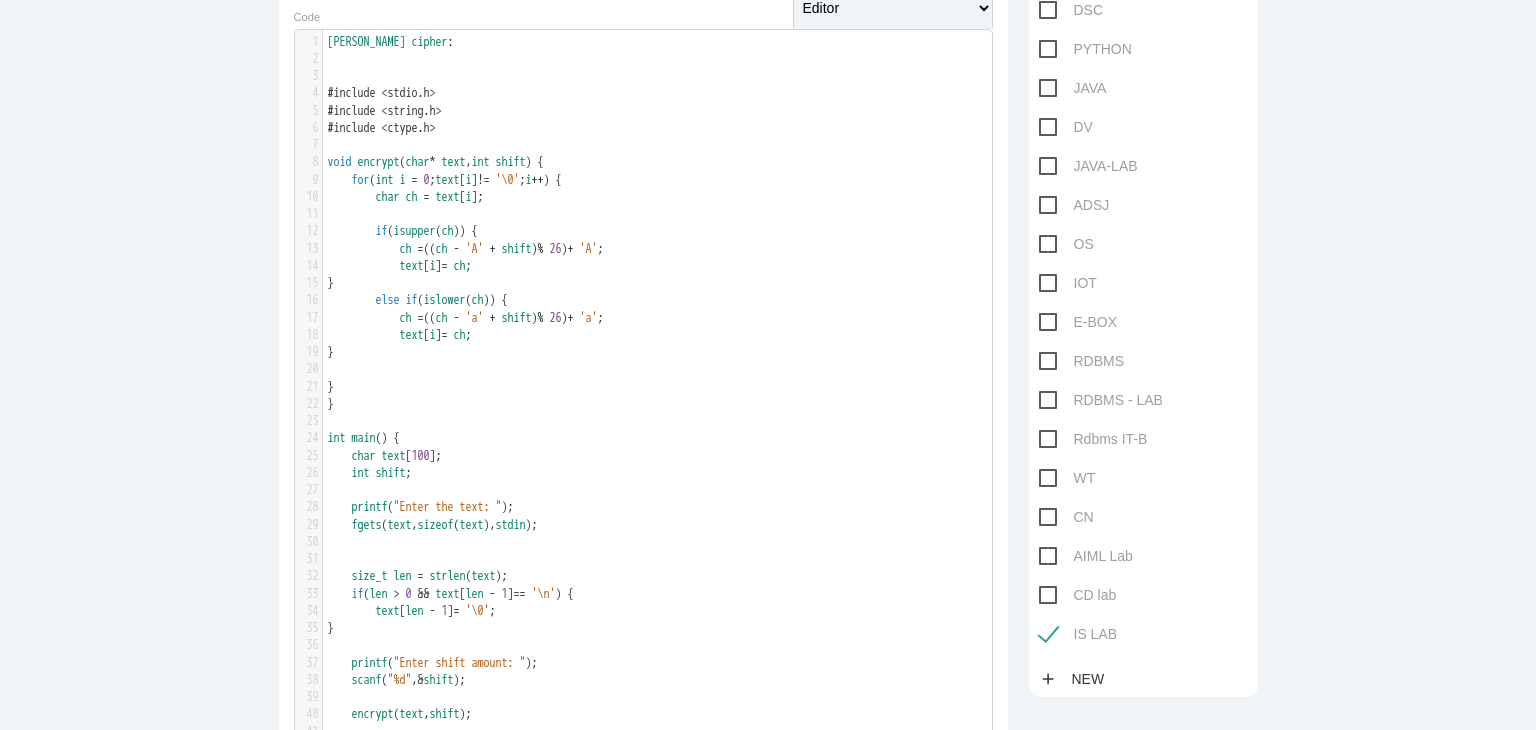 scroll, scrollTop: 0, scrollLeft: 0, axis: both 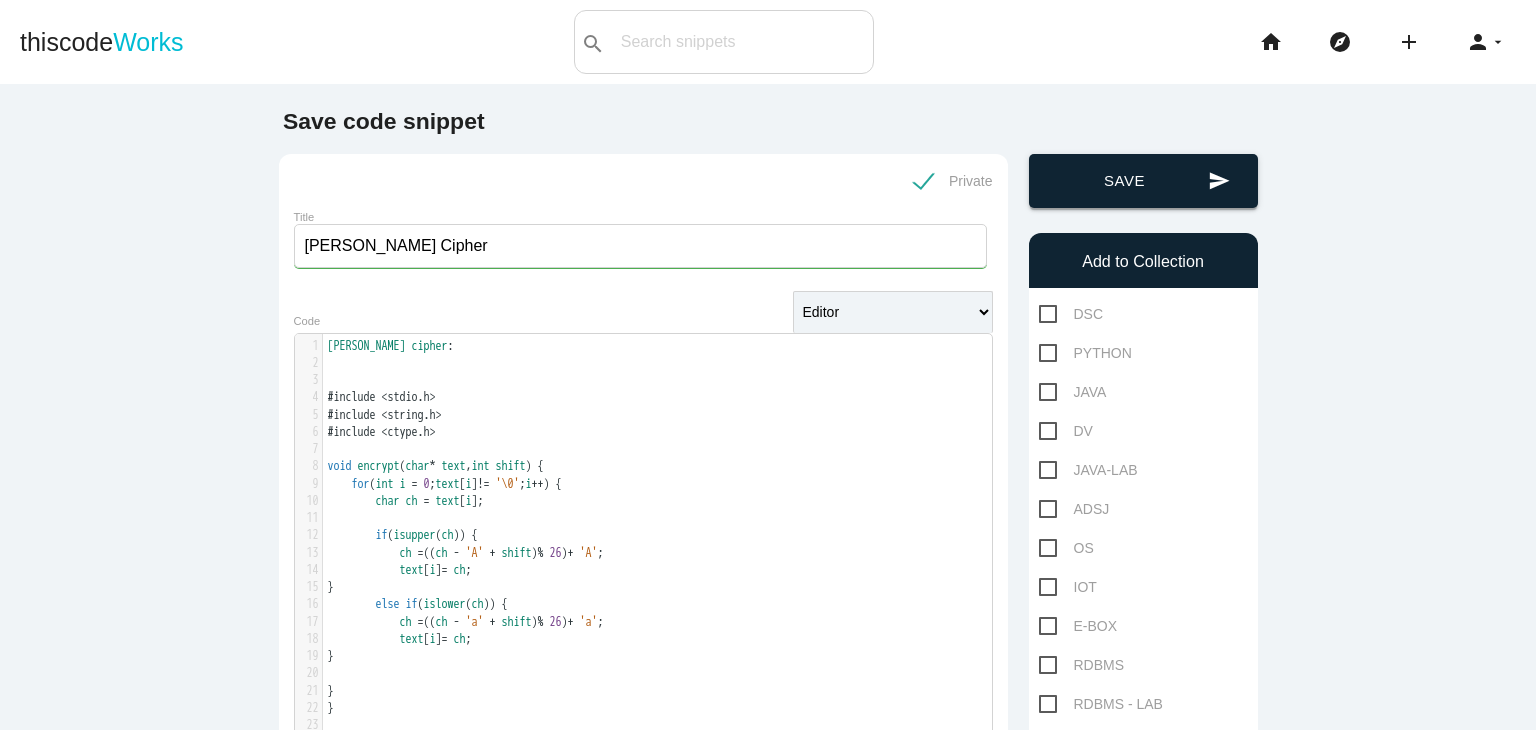 click on "send Save" at bounding box center [1143, 181] 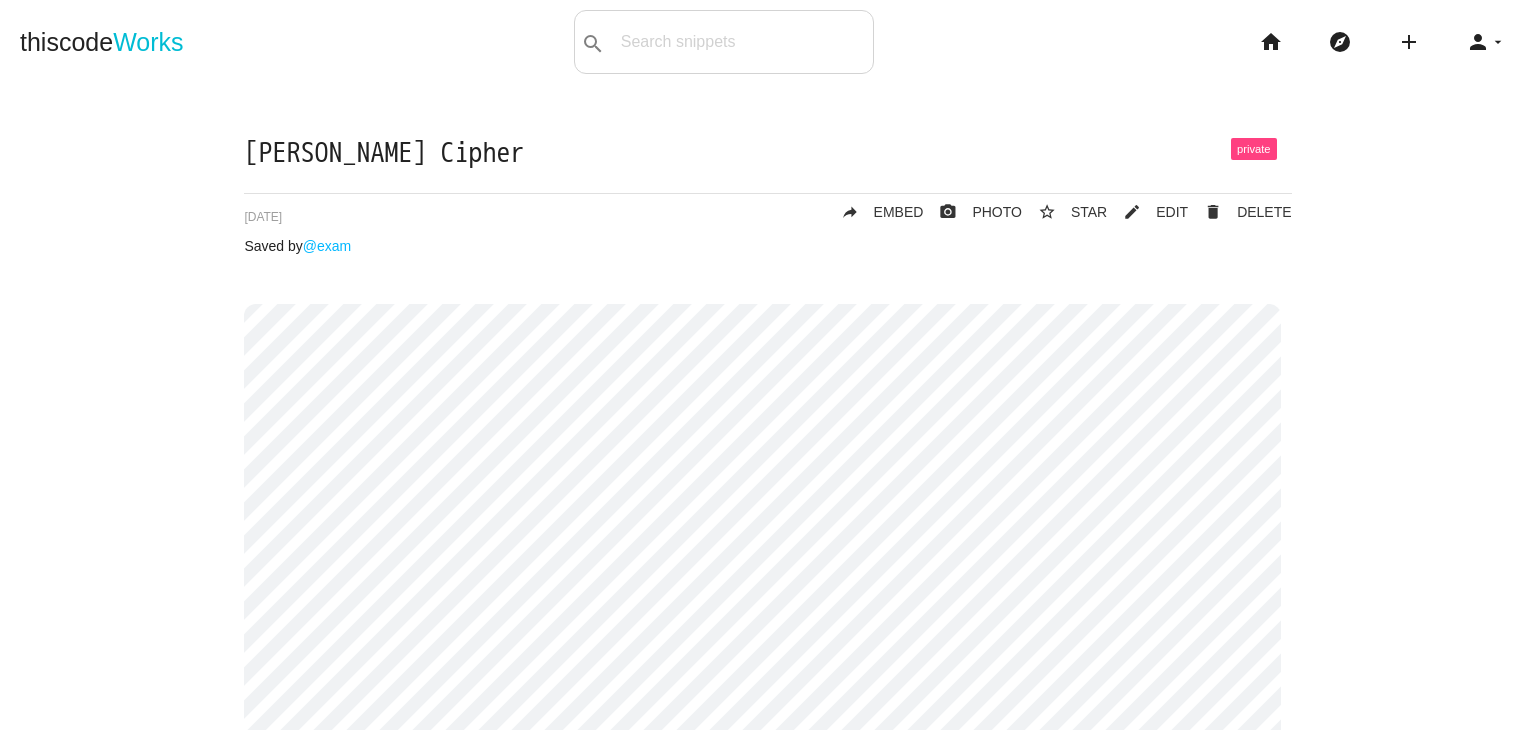 scroll, scrollTop: 0, scrollLeft: 0, axis: both 